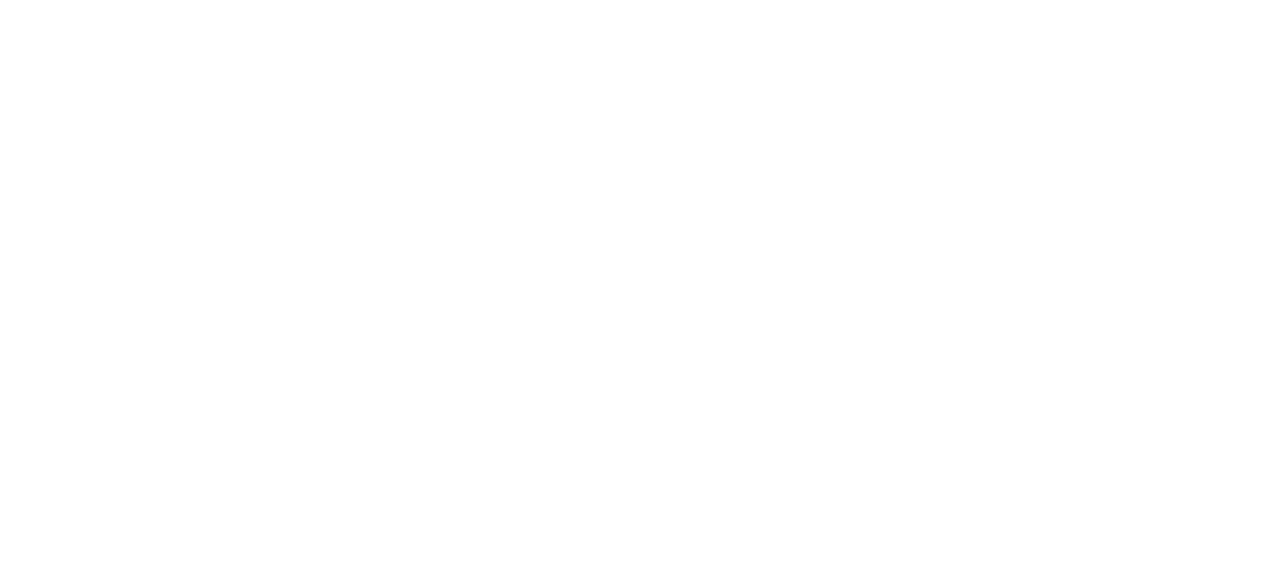 scroll, scrollTop: 0, scrollLeft: 0, axis: both 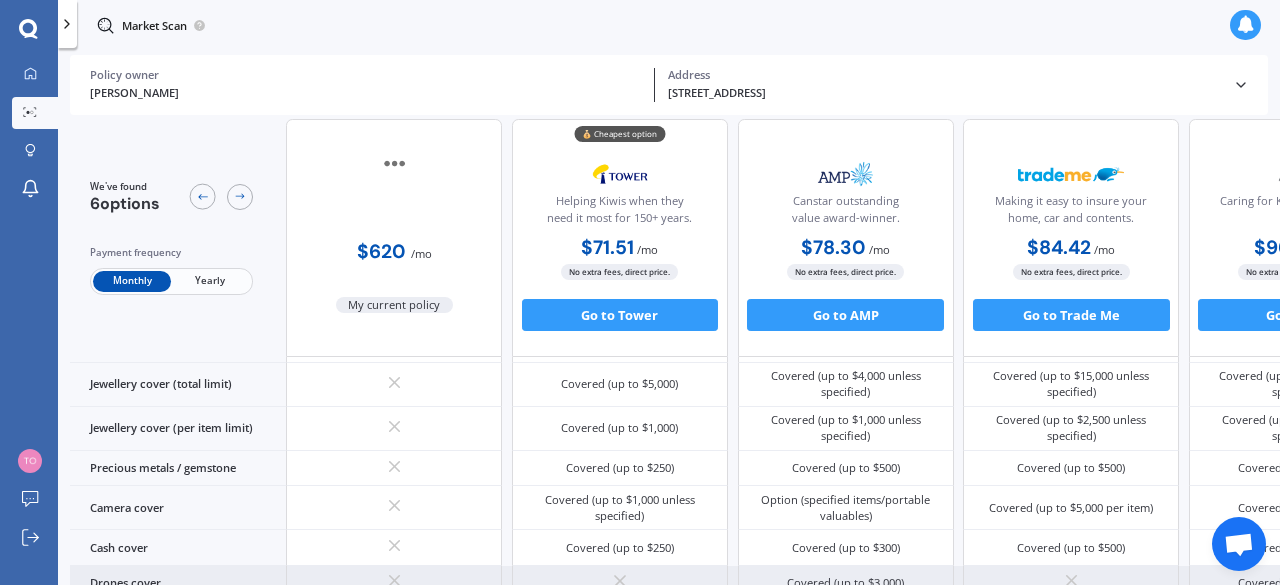 click at bounding box center [1071, 583] 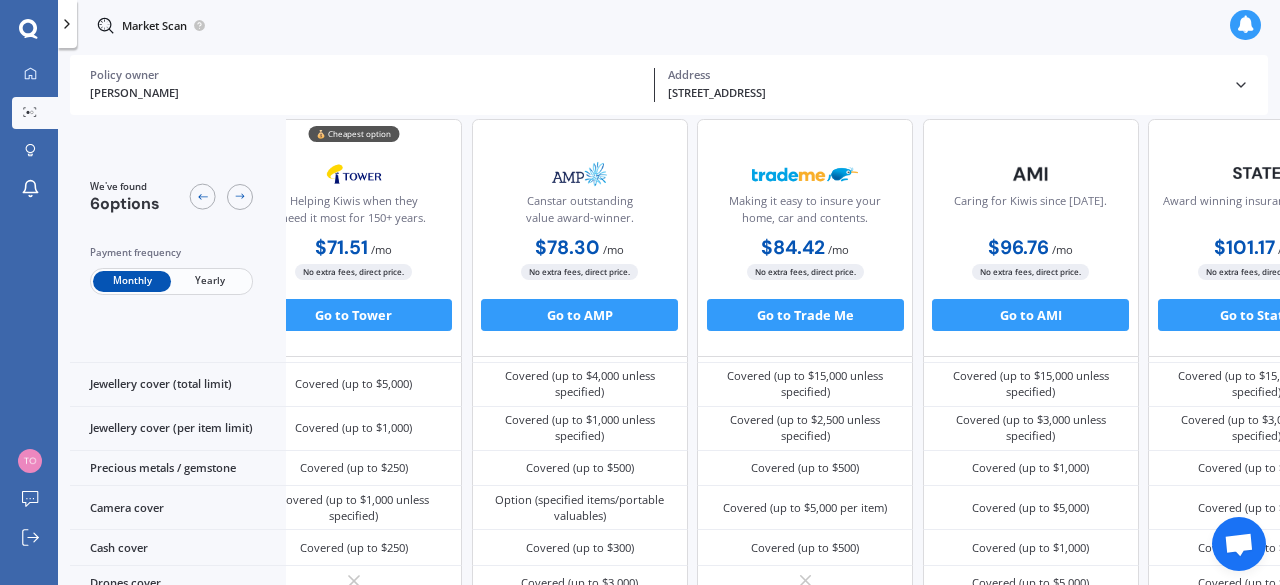 scroll, scrollTop: 625, scrollLeft: 448, axis: both 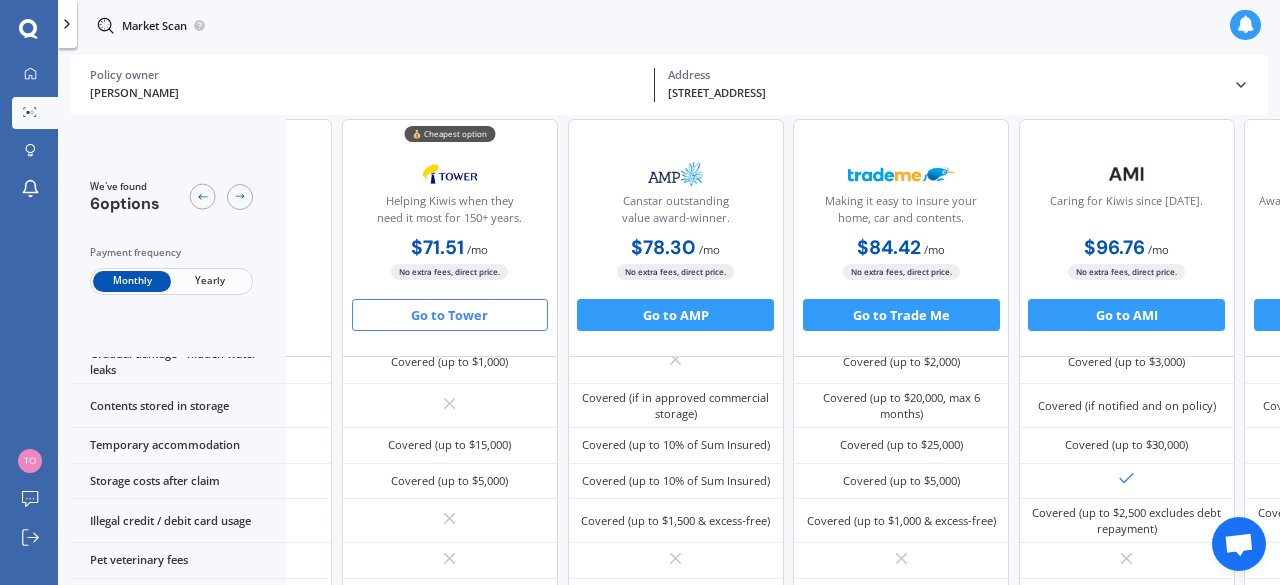 click on "Go to Tower" at bounding box center (450, 315) 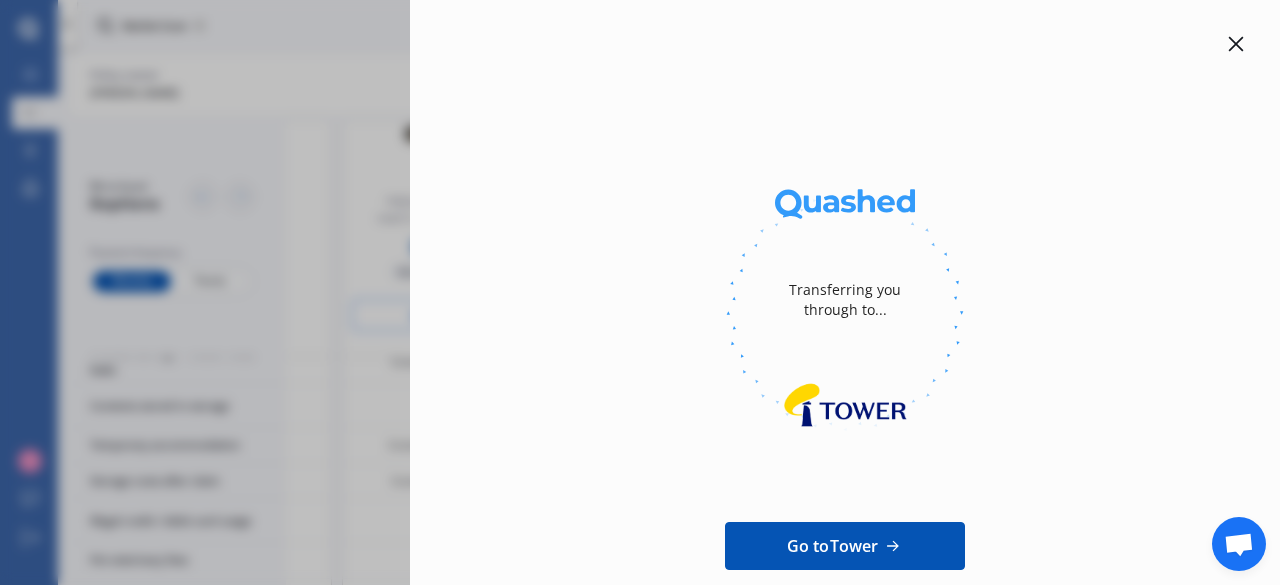 click 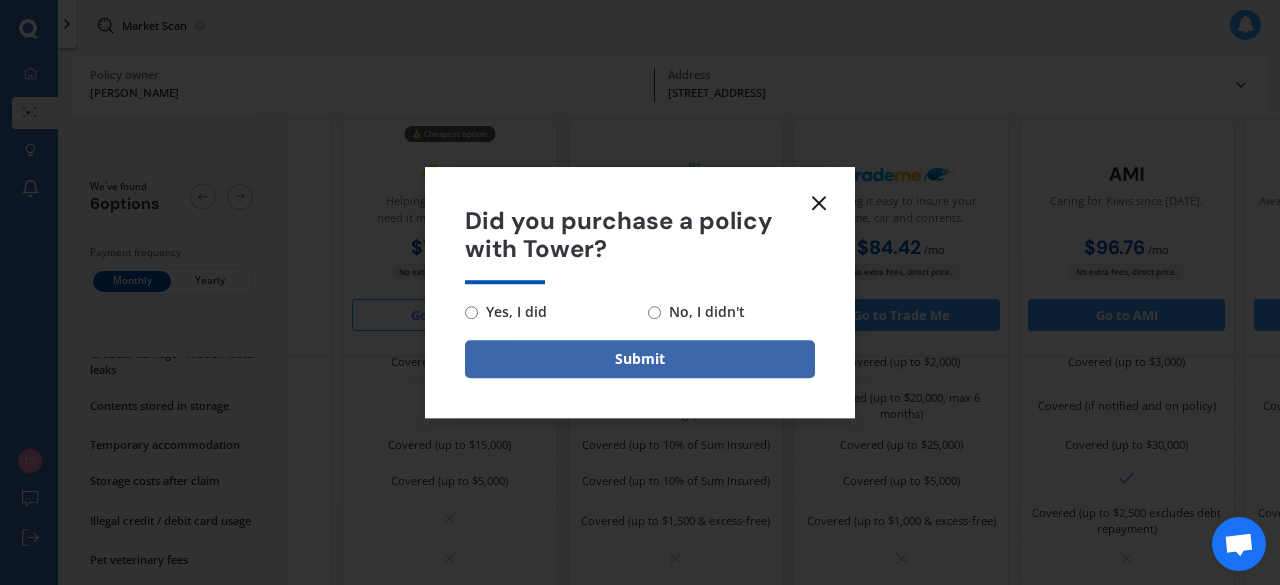 click on "No, I didn't" at bounding box center [654, 312] 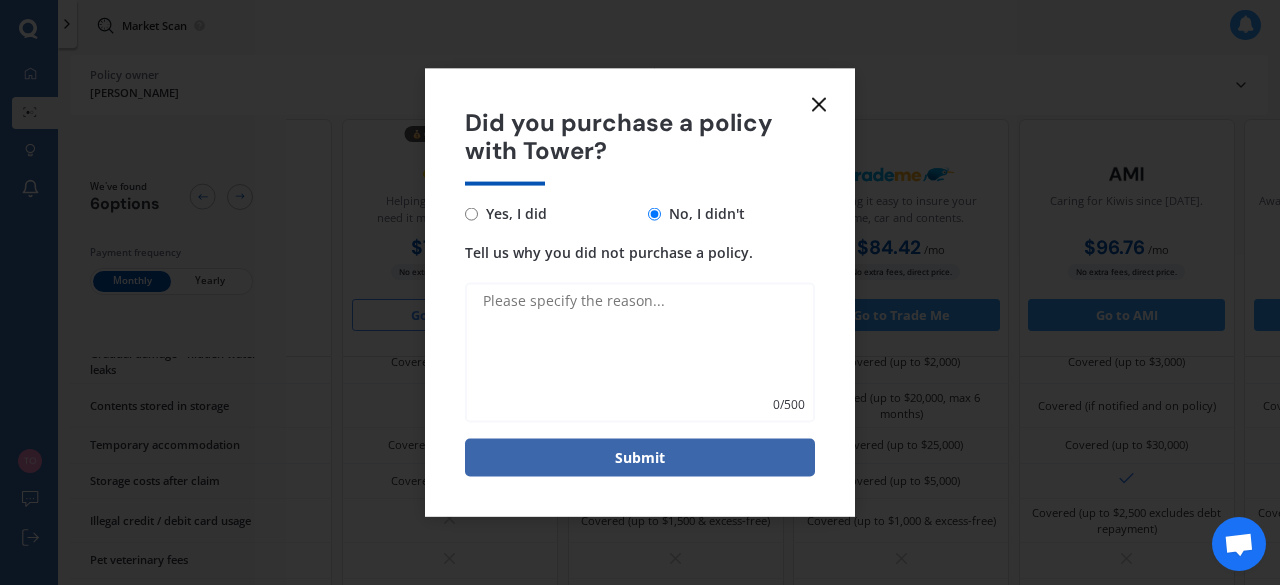click on "Tell us why you did not purchase a policy." at bounding box center (640, 353) 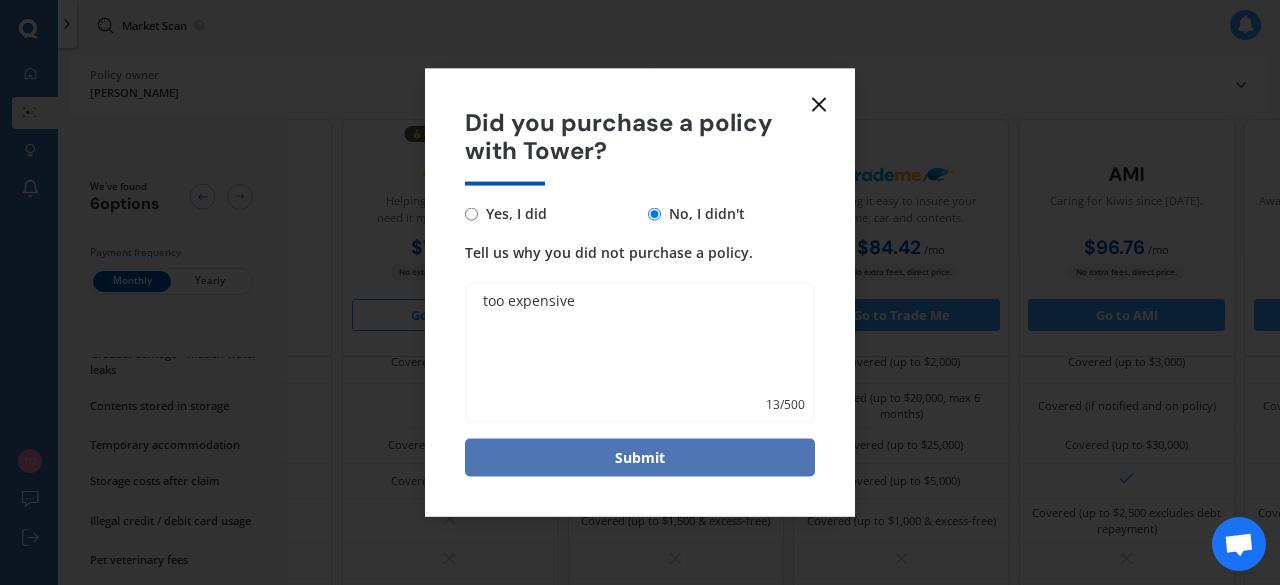 type on "too expensive" 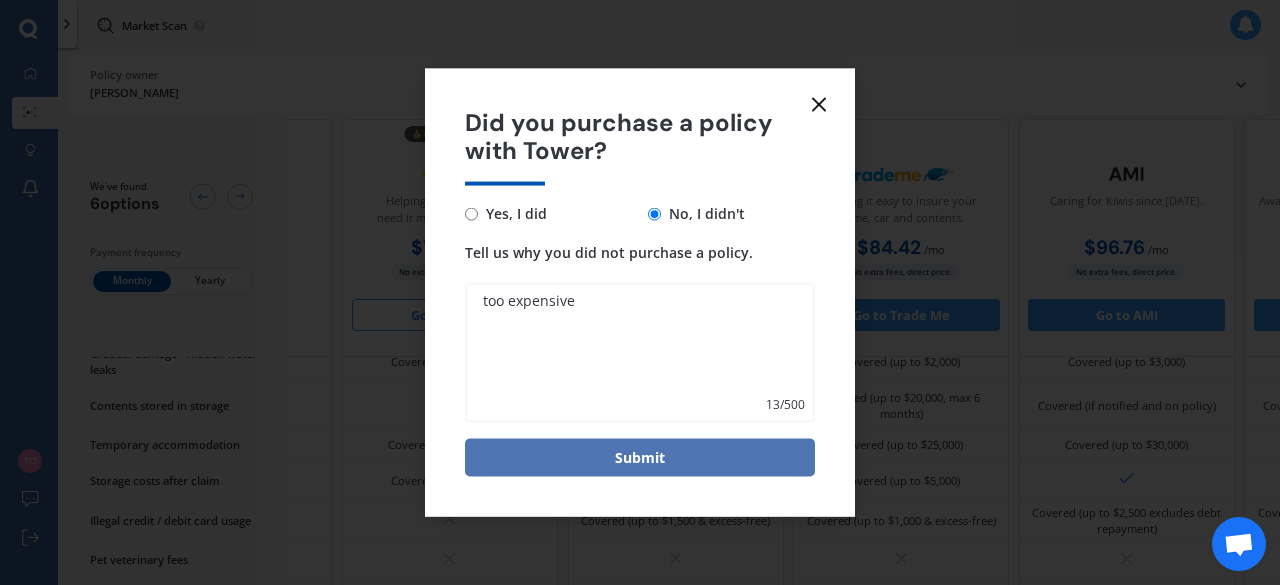 click on "Submit" at bounding box center [640, 458] 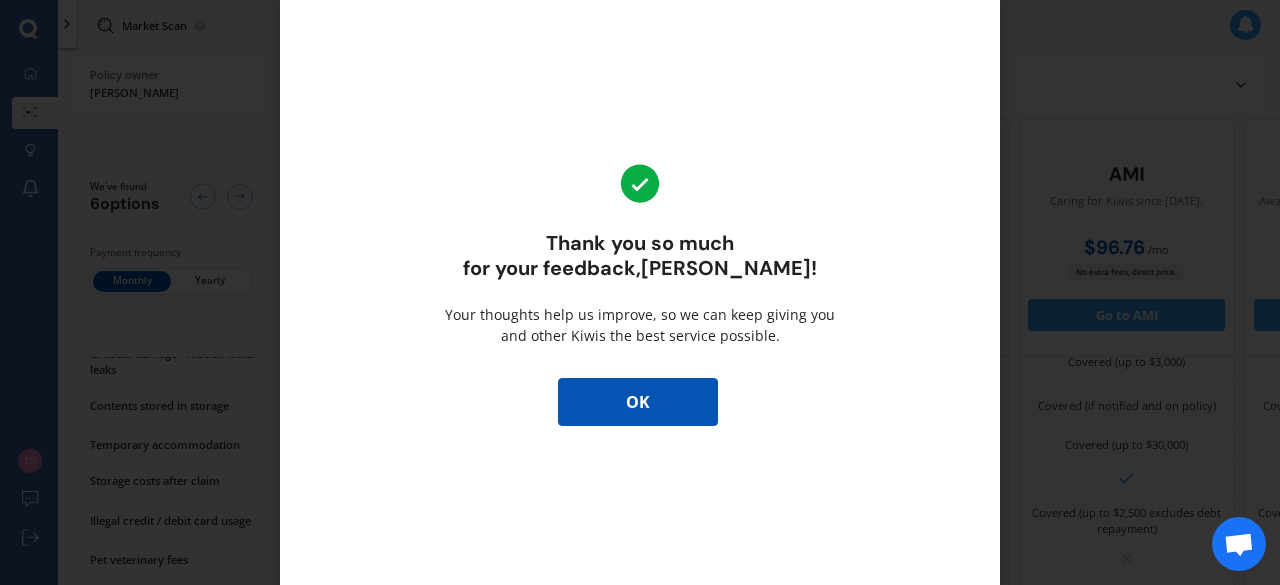 click on "OK" at bounding box center (638, 402) 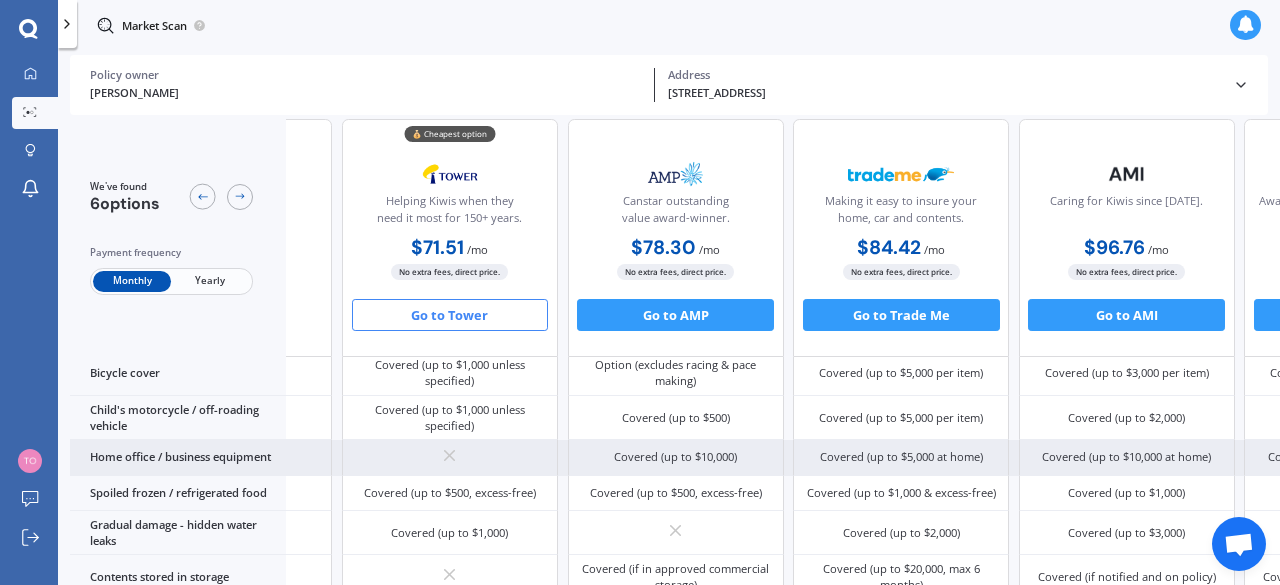 scroll, scrollTop: 1125, scrollLeft: 213, axis: both 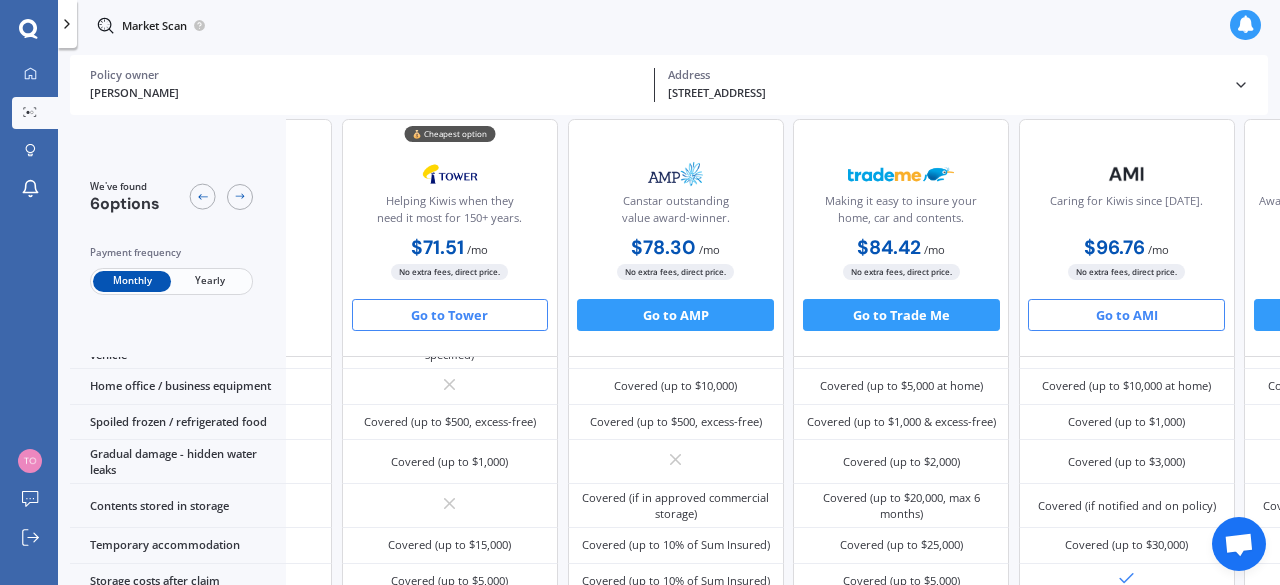 click on "Go to AMI" at bounding box center [1126, 315] 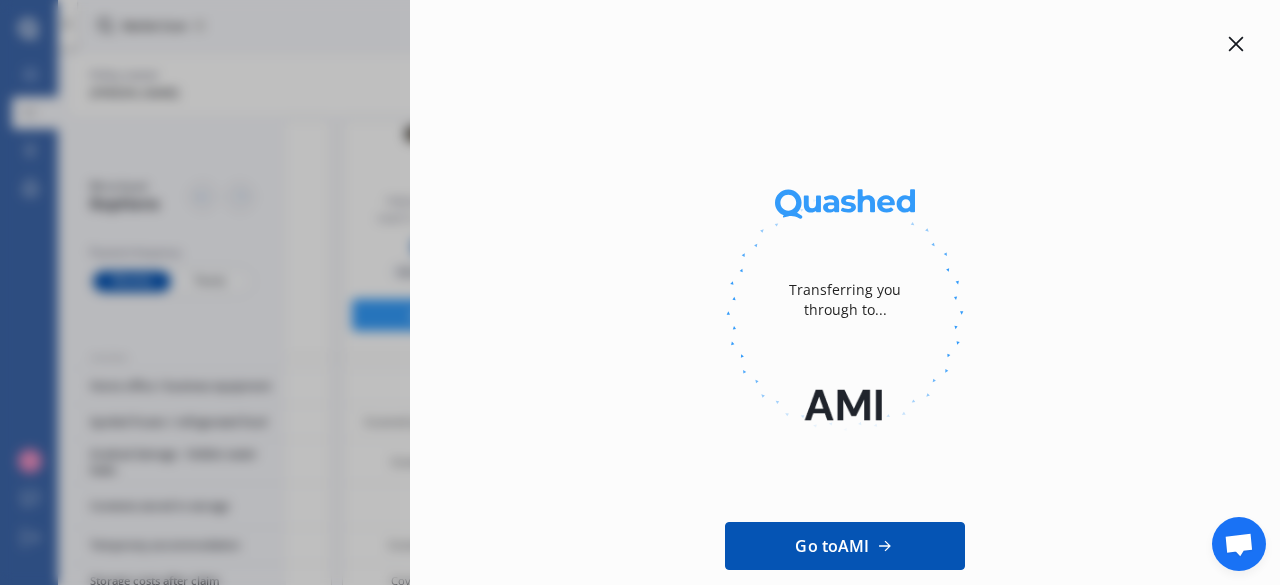 click 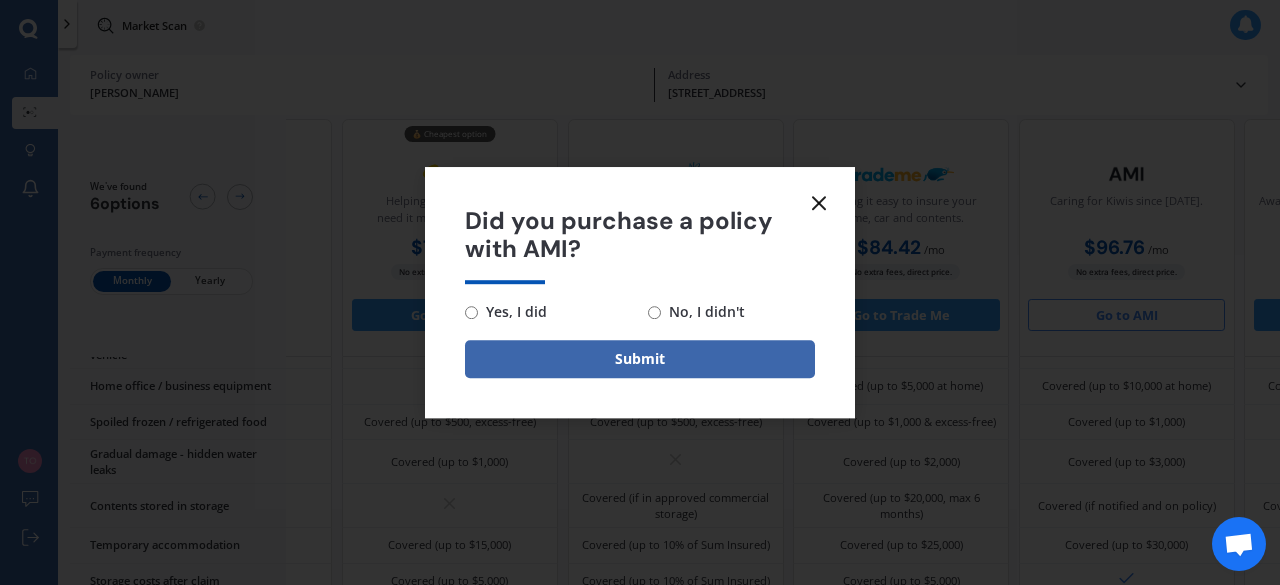 click 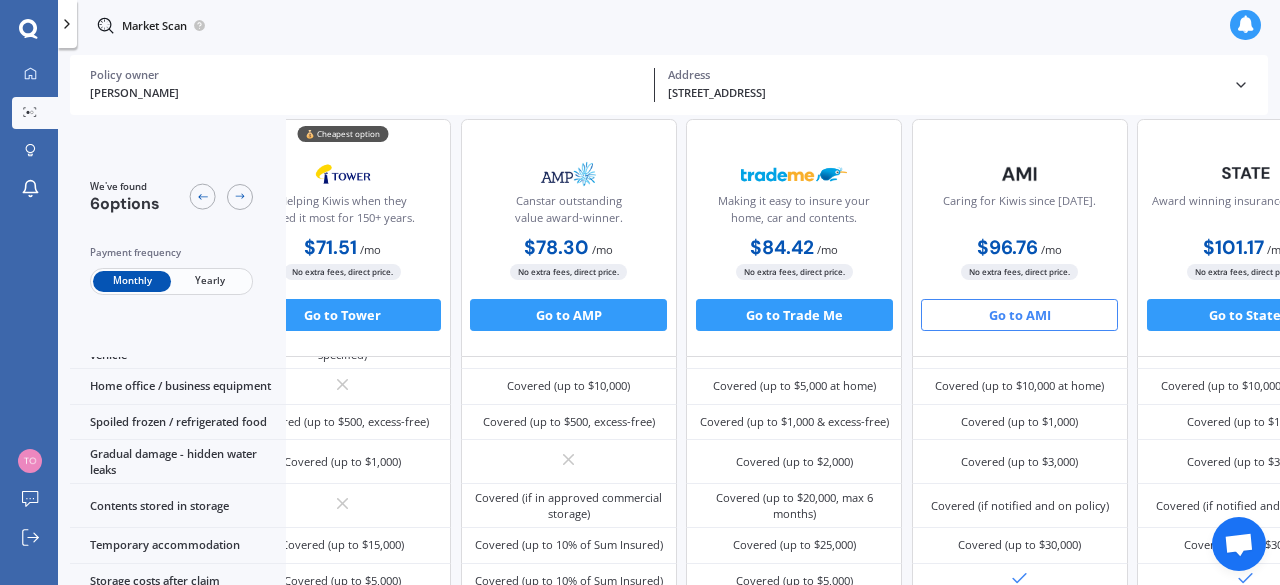 scroll, scrollTop: 1125, scrollLeft: 394, axis: both 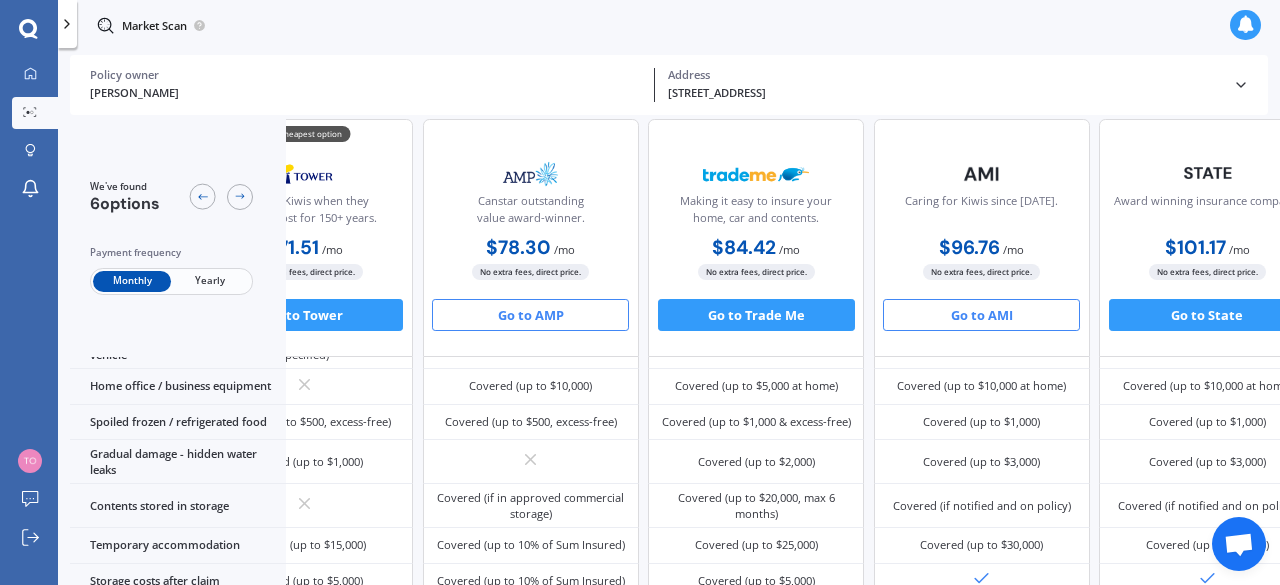 click on "Go to AMP" at bounding box center [530, 315] 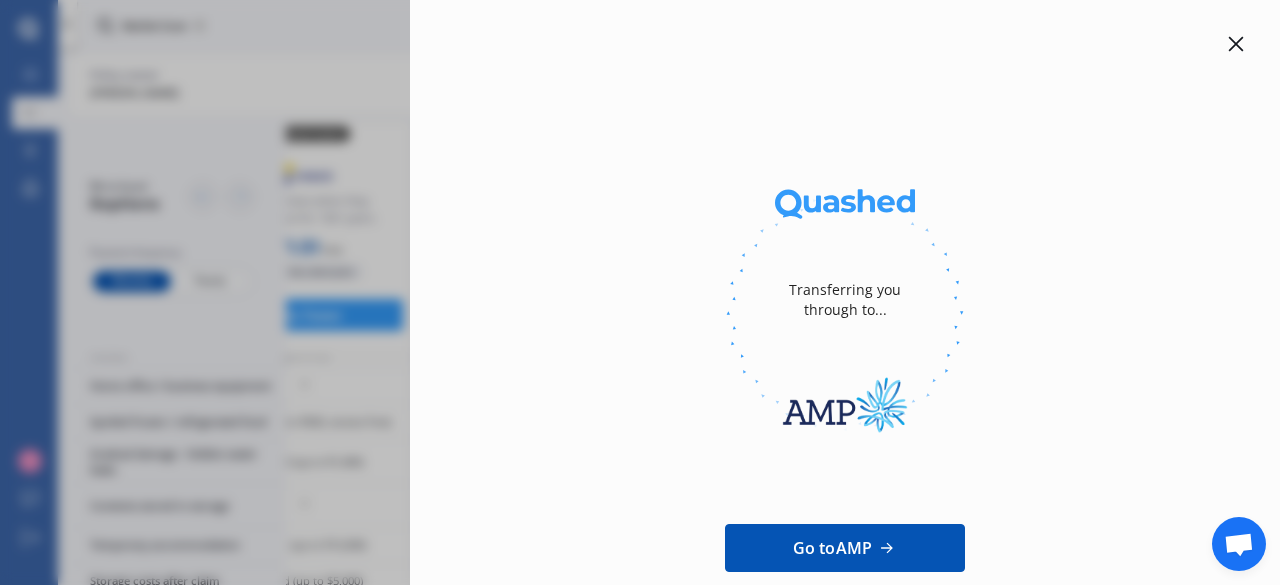 click 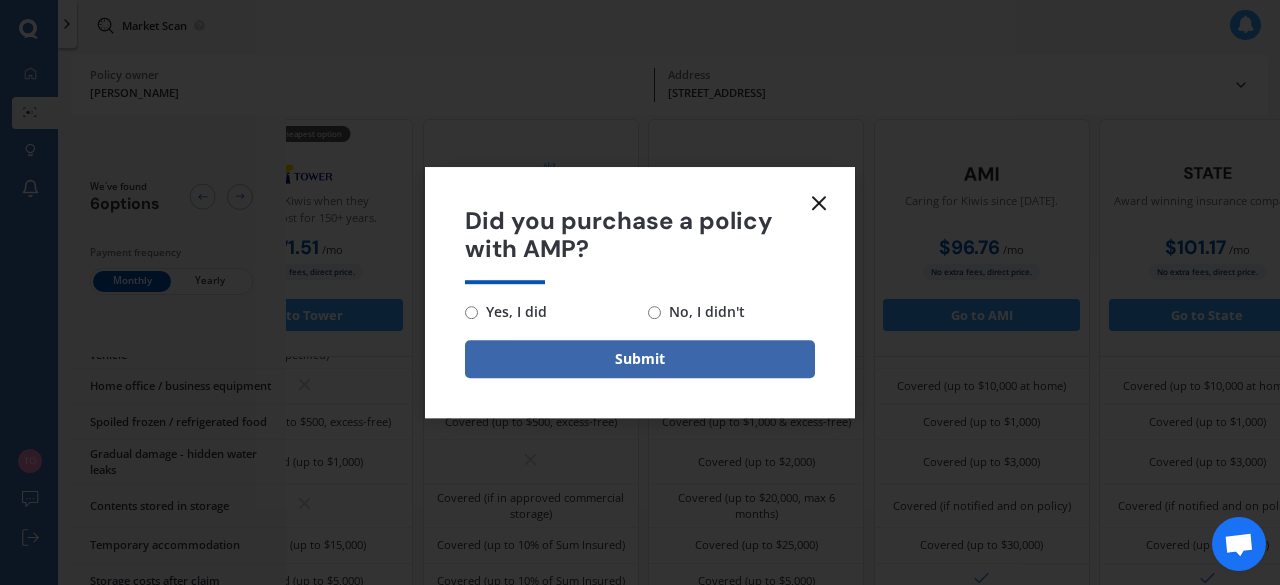 click 